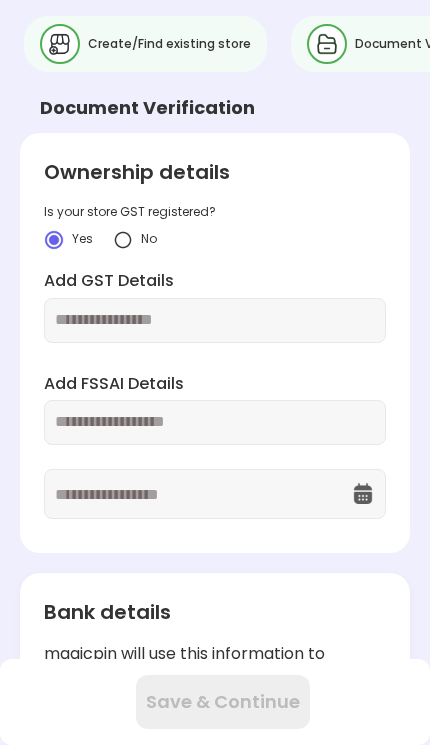 scroll, scrollTop: 0, scrollLeft: 0, axis: both 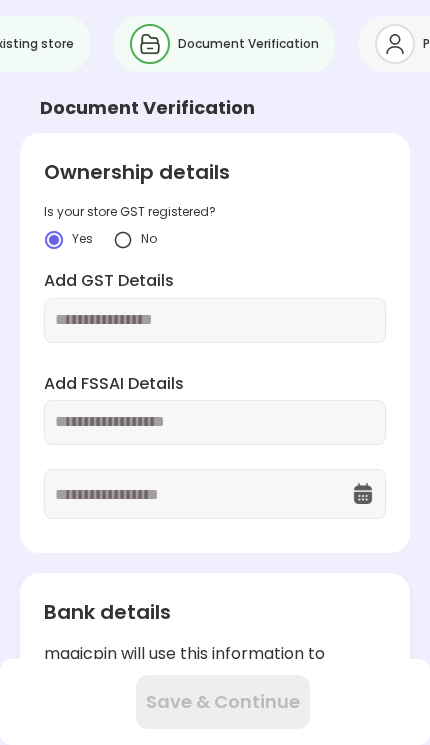 click at bounding box center [123, 240] 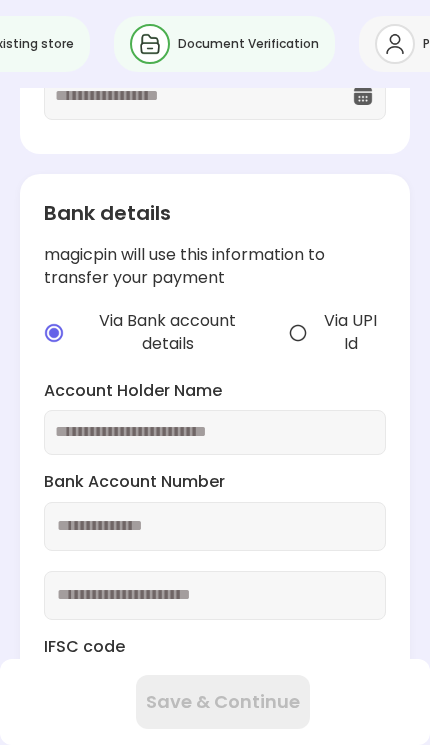 scroll, scrollTop: 489, scrollLeft: 0, axis: vertical 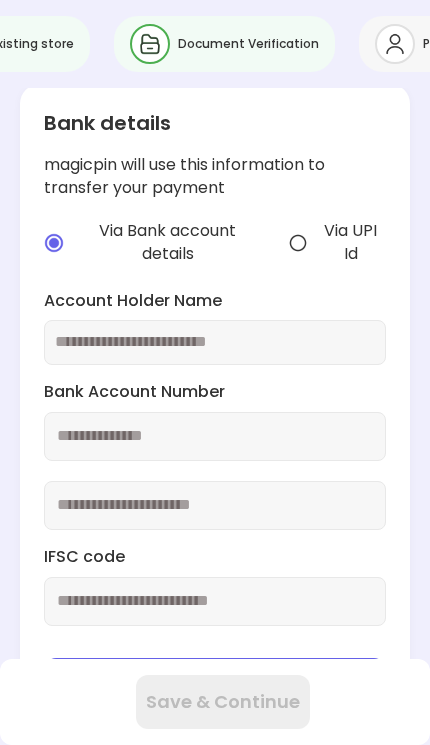 click at bounding box center [215, 342] 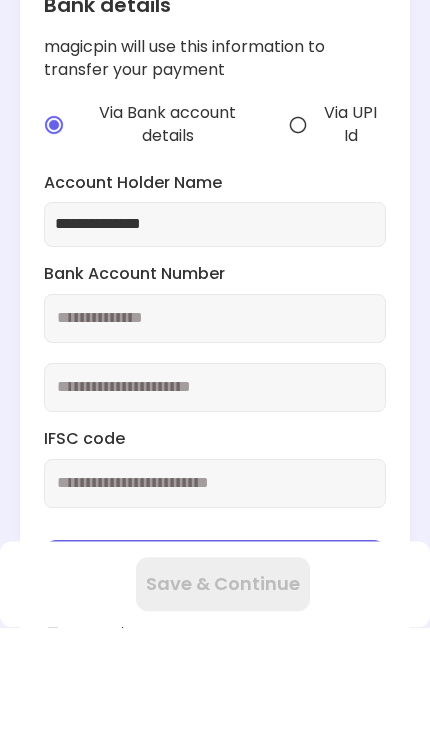 type on "**********" 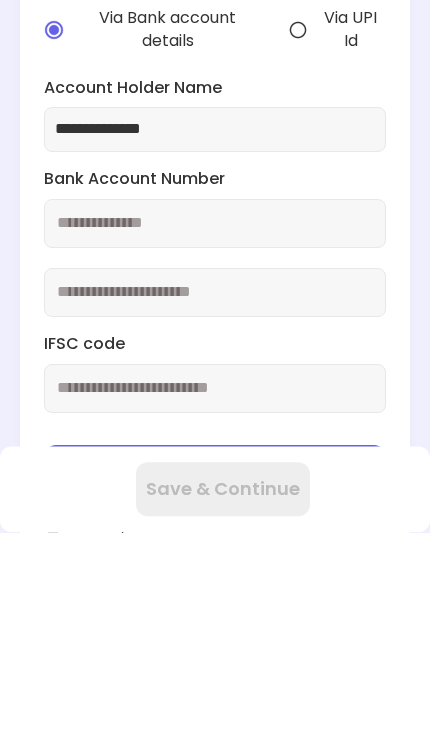 type on "**********" 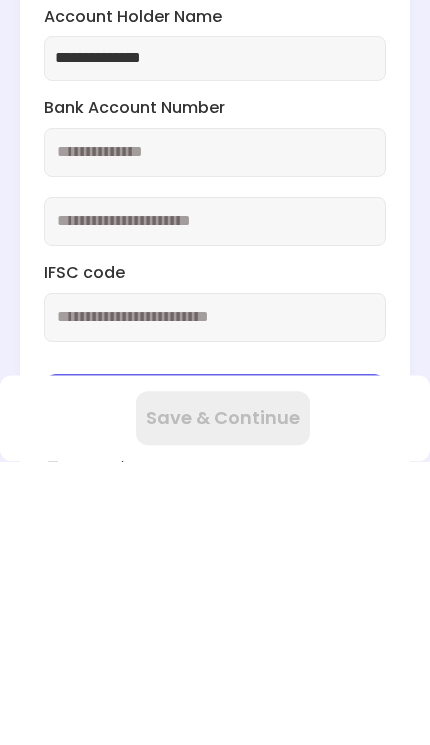 type on "**********" 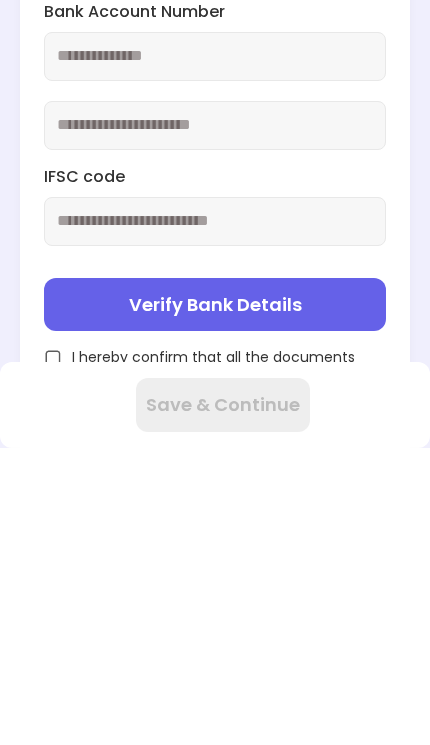 scroll, scrollTop: 557, scrollLeft: 0, axis: vertical 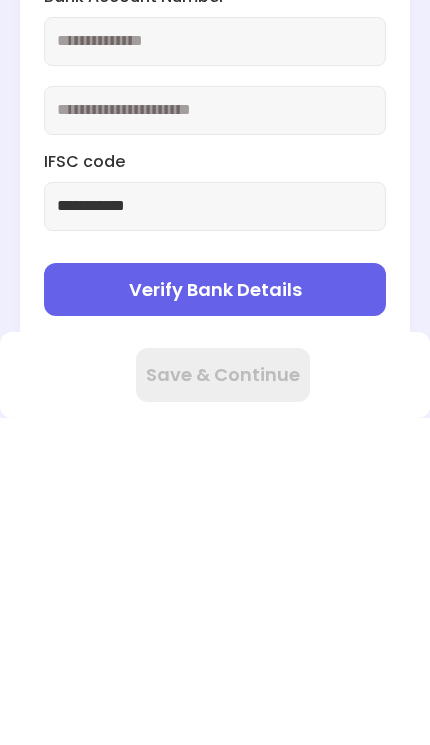 type on "**********" 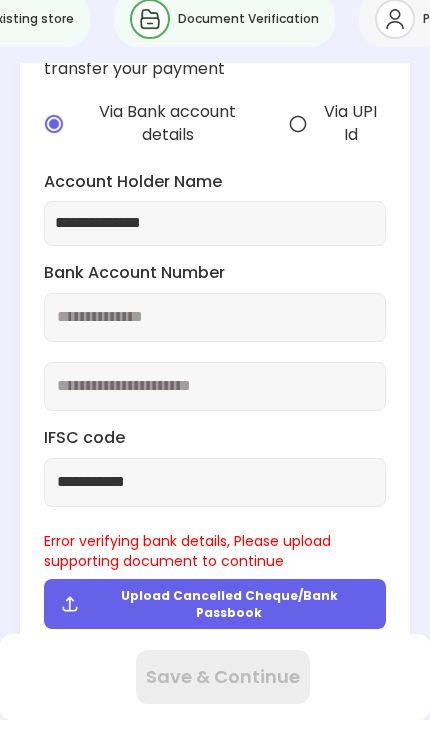 scroll, scrollTop: 583, scrollLeft: 0, axis: vertical 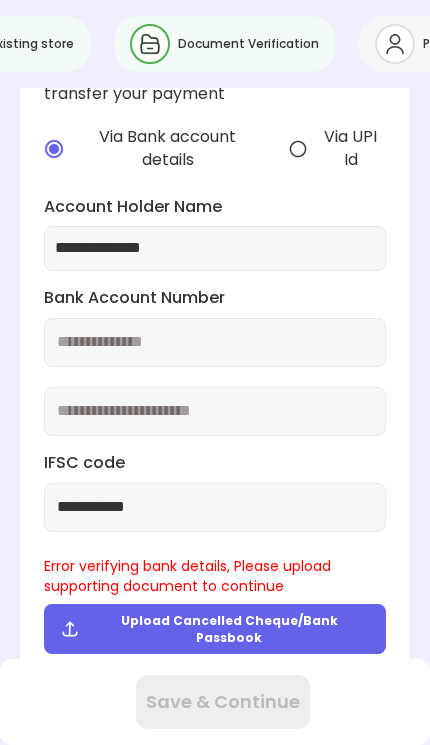 click at bounding box center [53, 686] 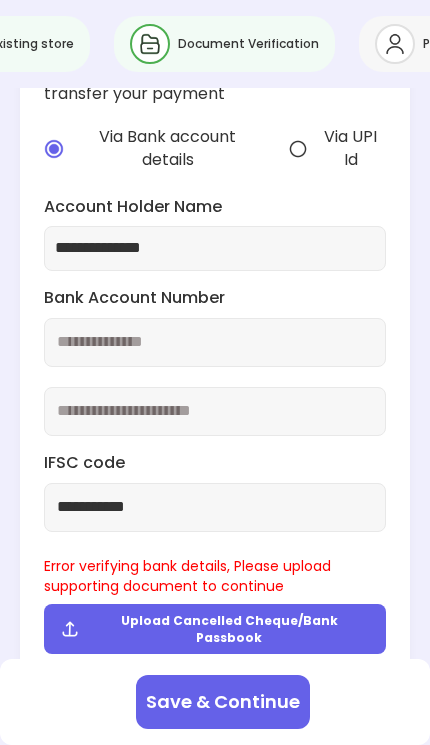 click on "Save & Continue" at bounding box center [223, 702] 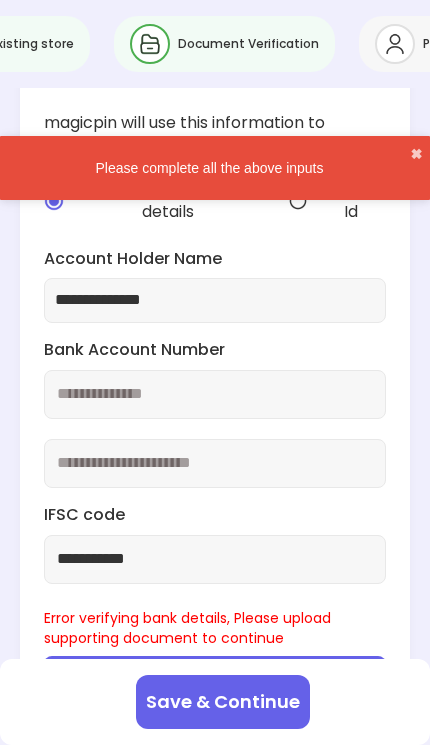 scroll, scrollTop: 532, scrollLeft: 0, axis: vertical 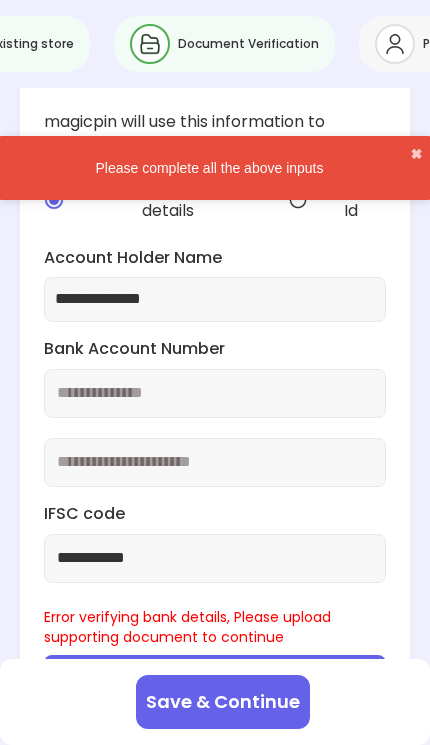 click at bounding box center (298, 200) 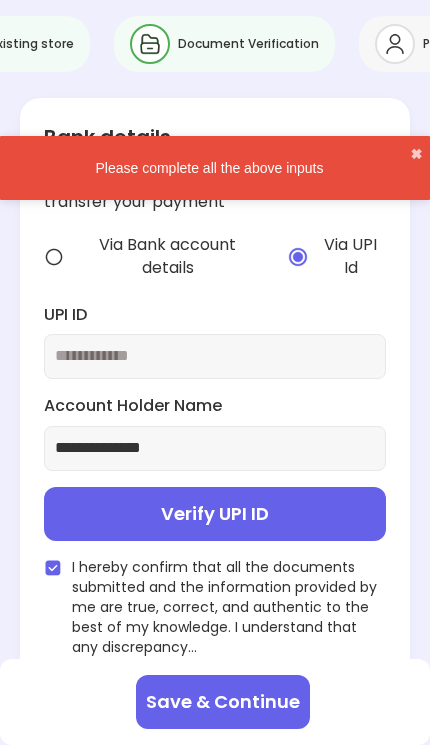 scroll, scrollTop: 475, scrollLeft: 0, axis: vertical 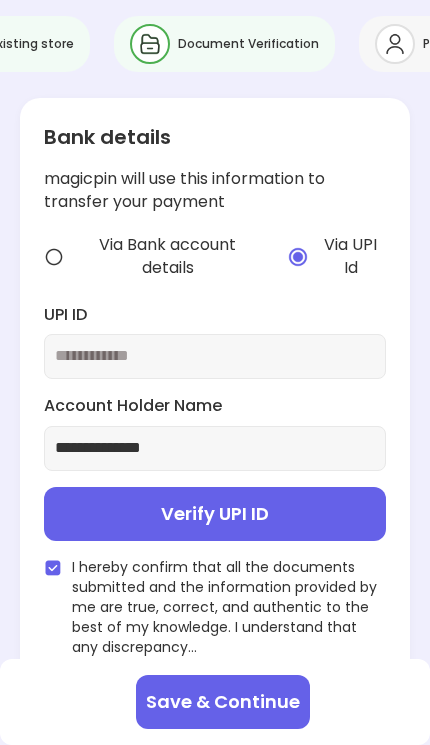 click at bounding box center [215, 356] 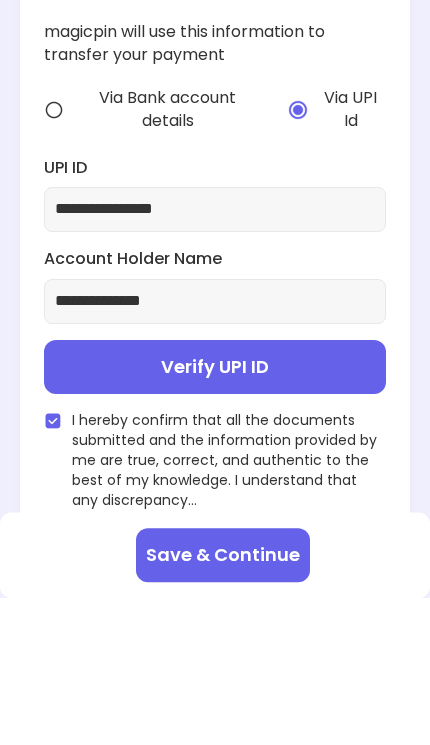 type on "**********" 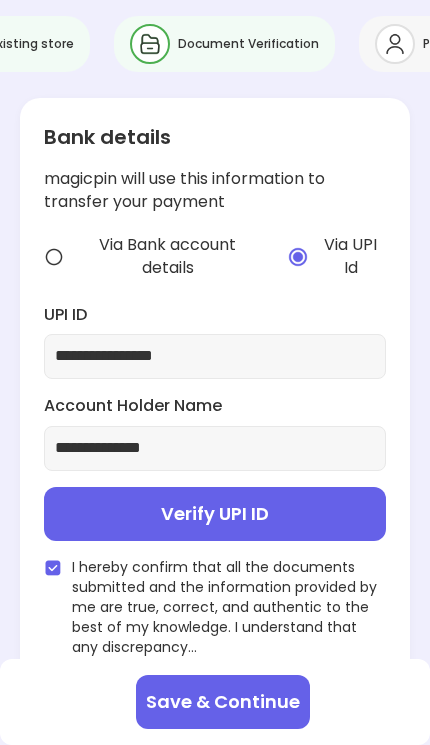 type on "**********" 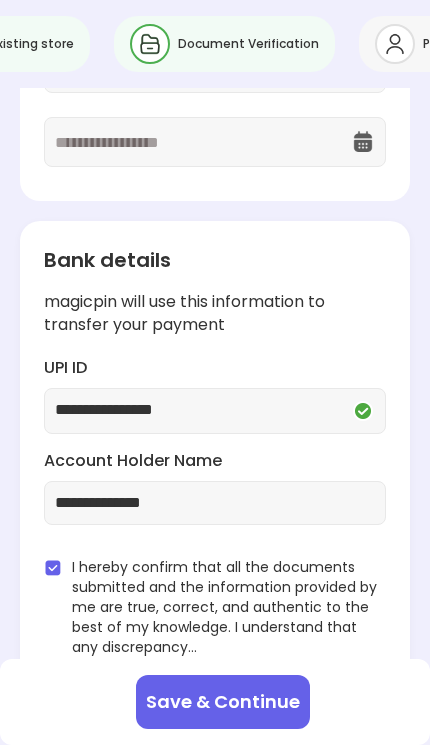click on "Save & Continue" at bounding box center [223, 702] 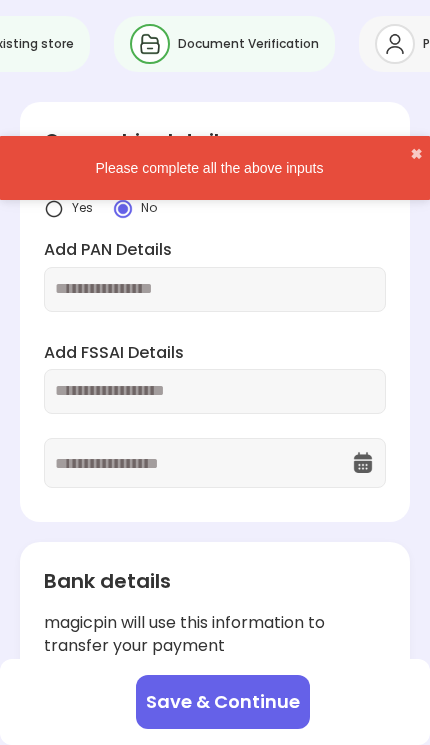 scroll, scrollTop: 0, scrollLeft: 0, axis: both 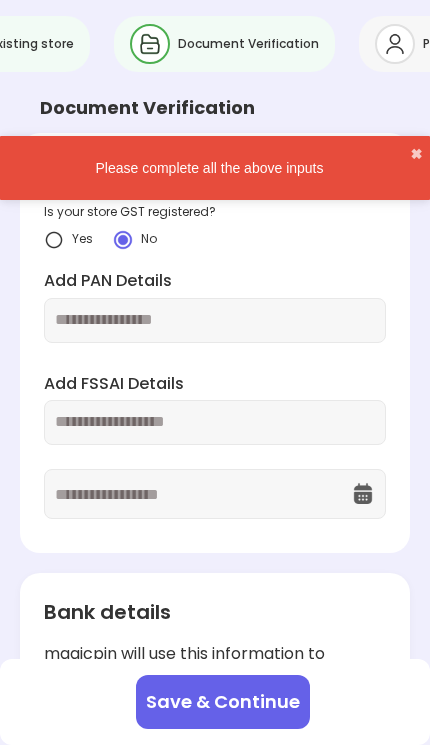 click on "✖" at bounding box center [416, 154] 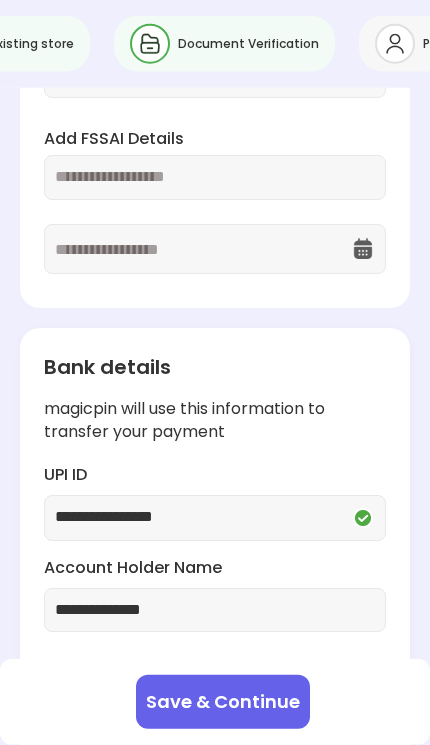 click at bounding box center (215, 177) 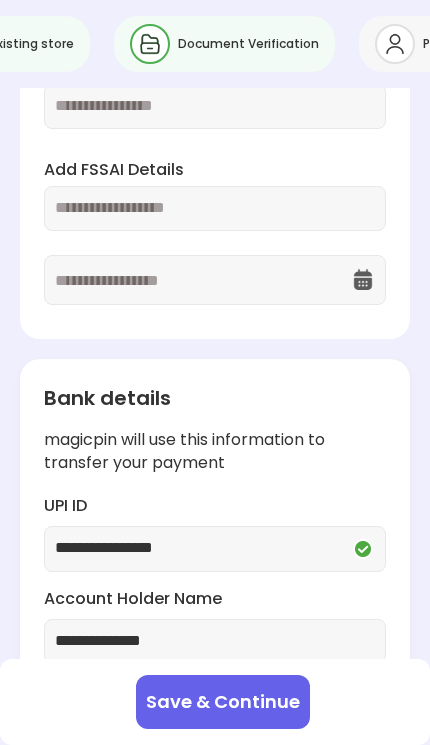 click at bounding box center [215, 208] 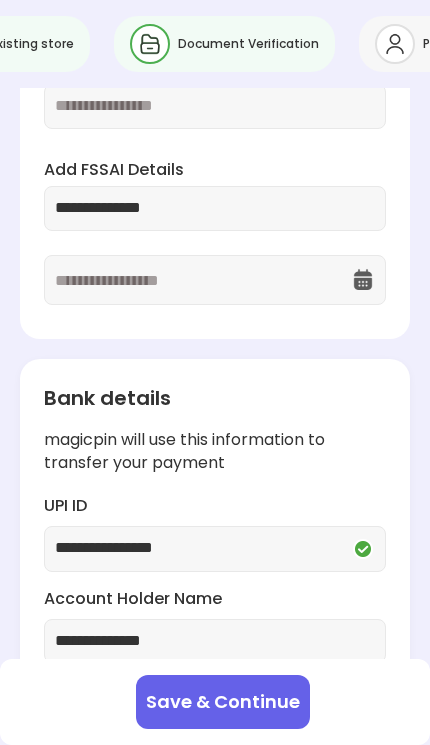 type on "**********" 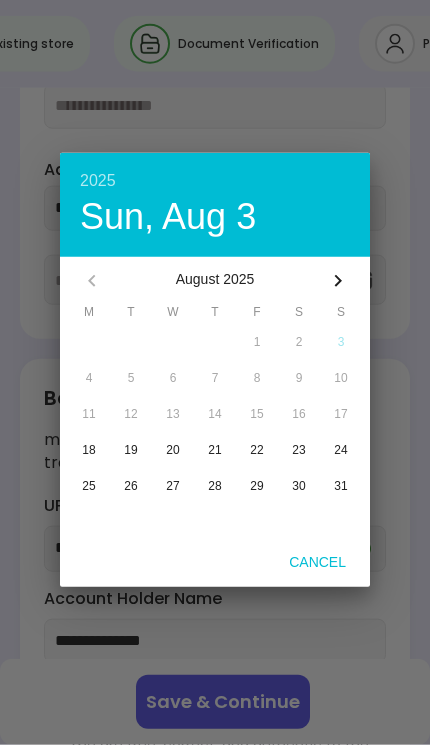 scroll, scrollTop: 215, scrollLeft: 0, axis: vertical 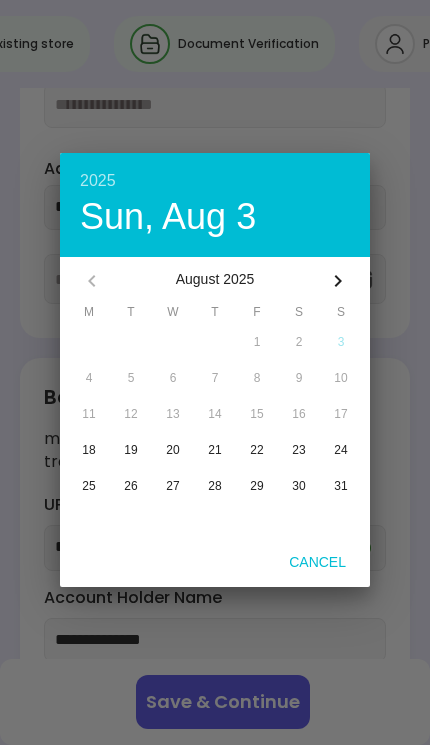 click on "2025" at bounding box center (215, 181) 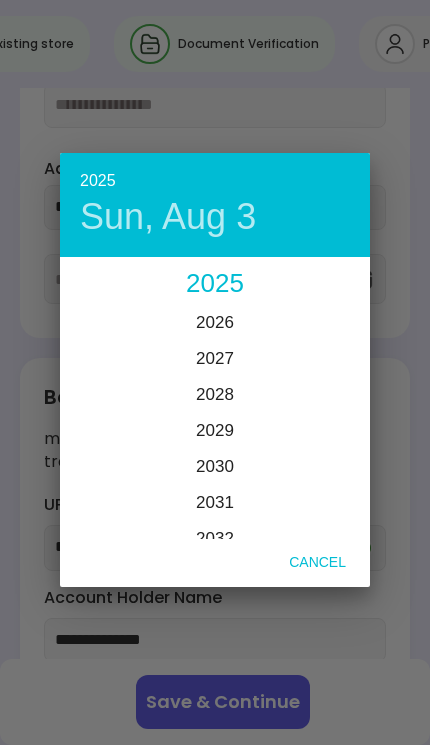click on "2025" at bounding box center (215, 283) 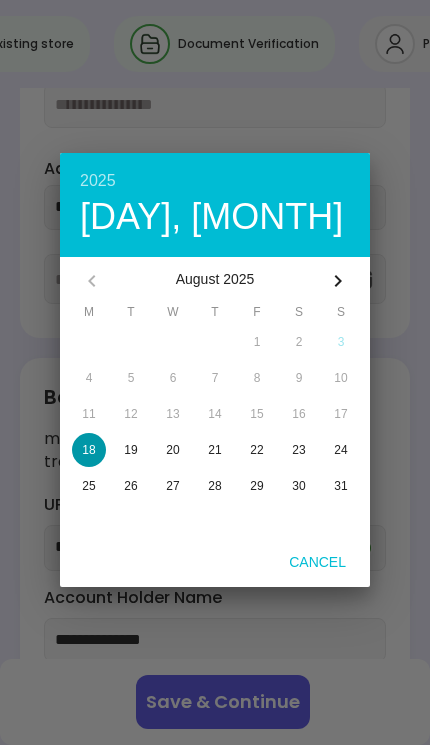 click on "2025" at bounding box center (215, 181) 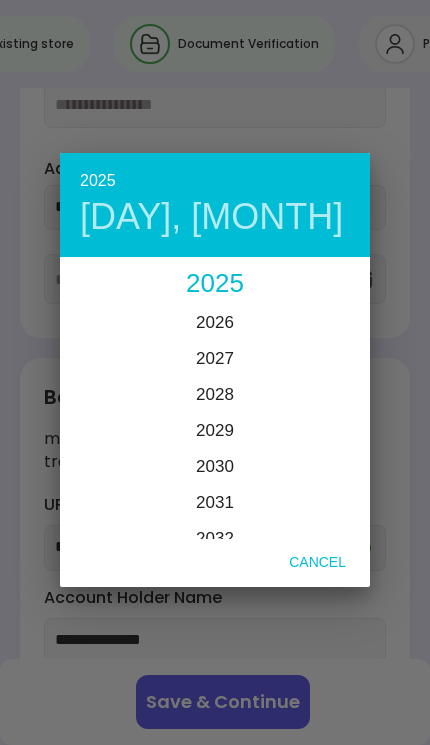 click on "2026" at bounding box center [215, 322] 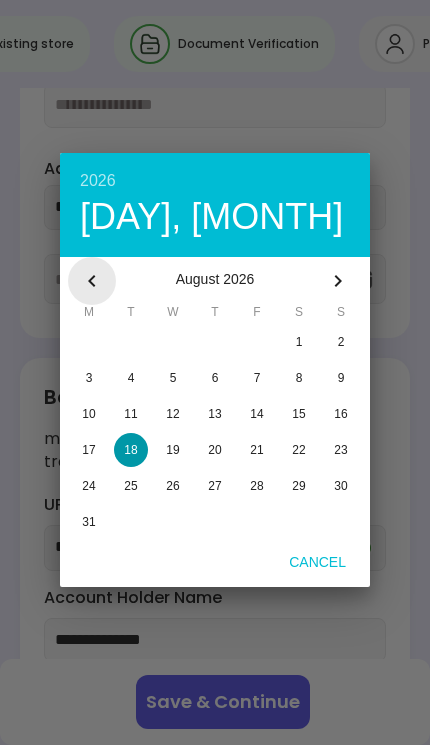 click 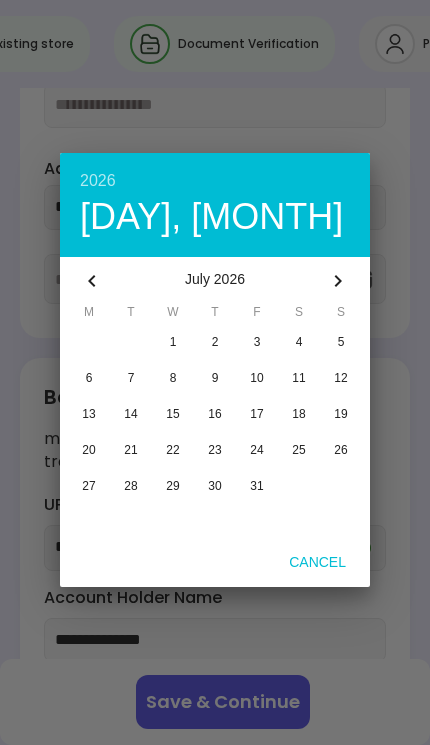 click on "23" at bounding box center [215, 450] 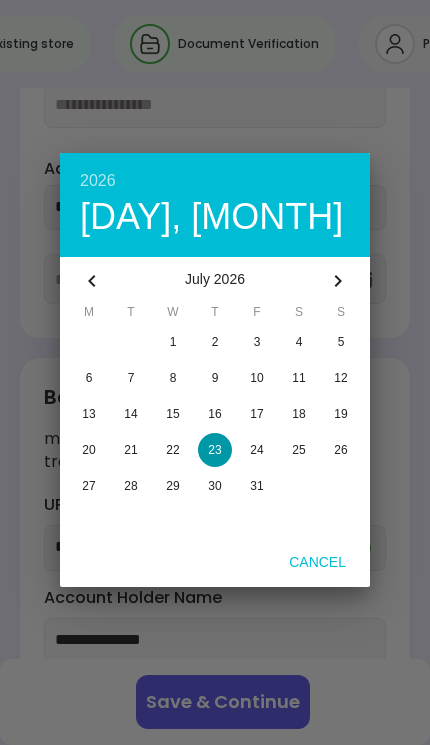 type on "**********" 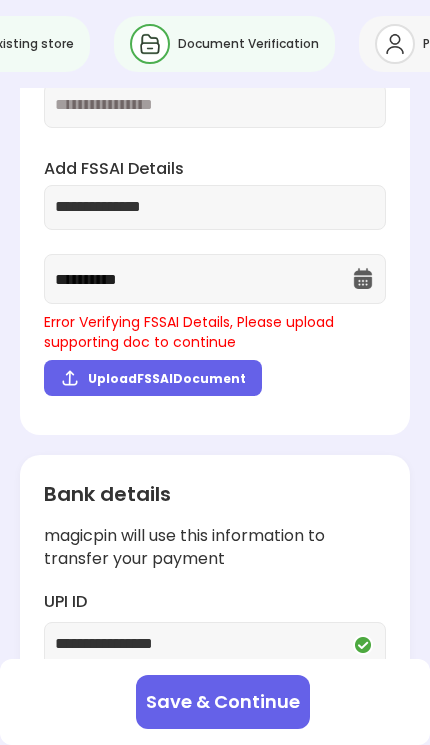 click on "Upload  FSSAI  Document" at bounding box center [153, 378] 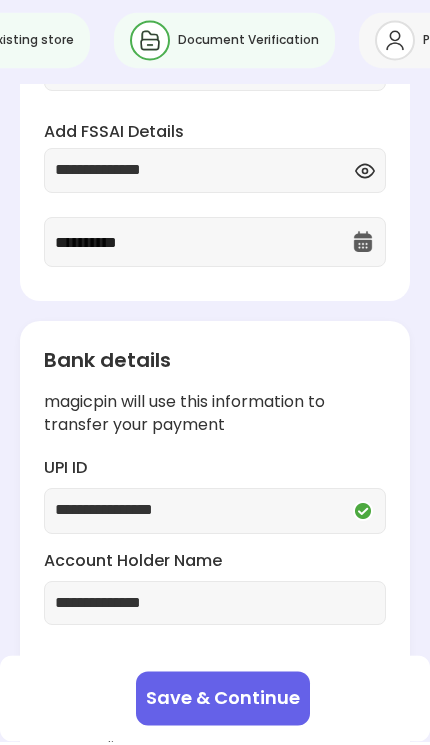 scroll, scrollTop: 246, scrollLeft: 0, axis: vertical 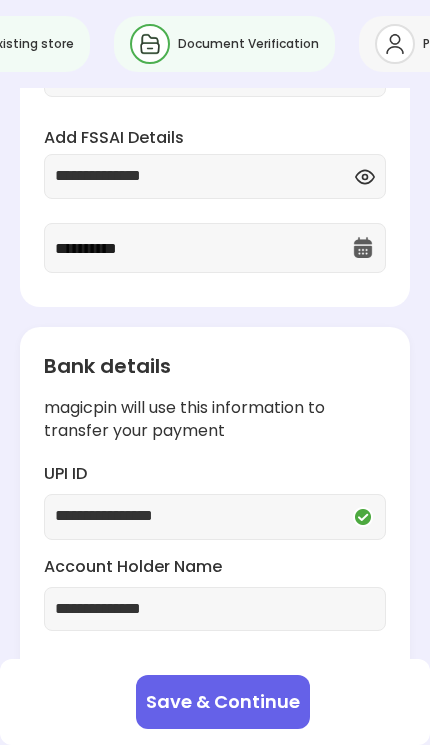 click on "Save & Continue" at bounding box center [223, 702] 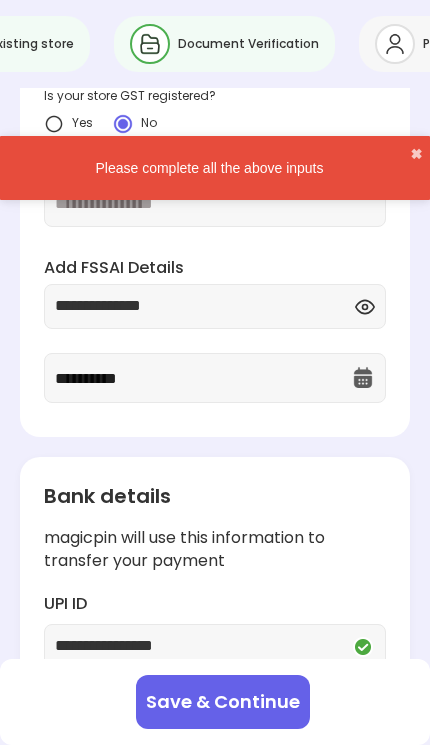 scroll, scrollTop: 0, scrollLeft: 0, axis: both 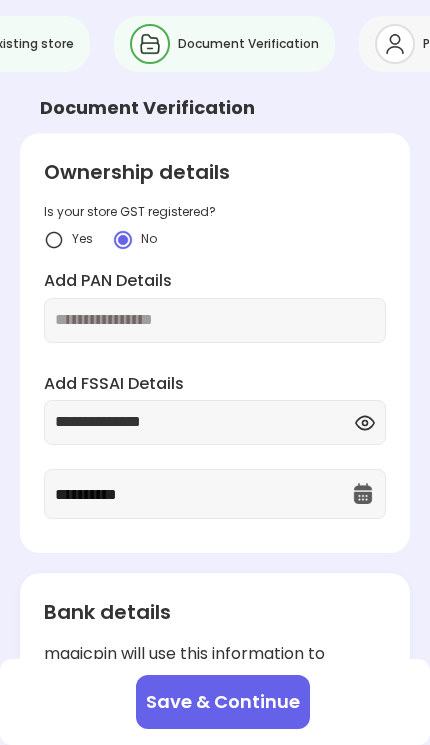 click at bounding box center (215, 320) 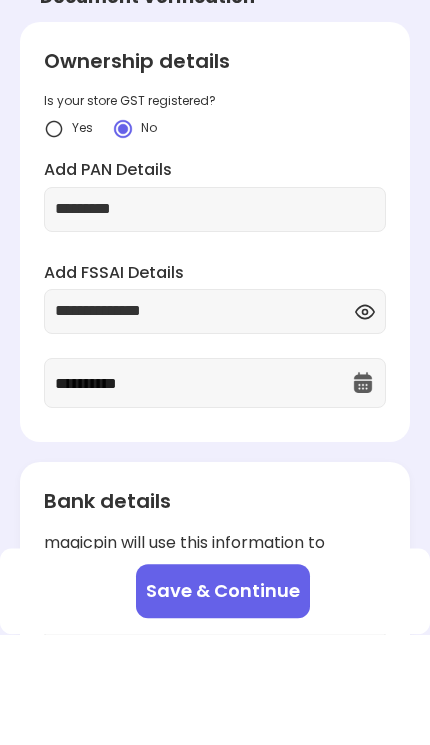 type on "**********" 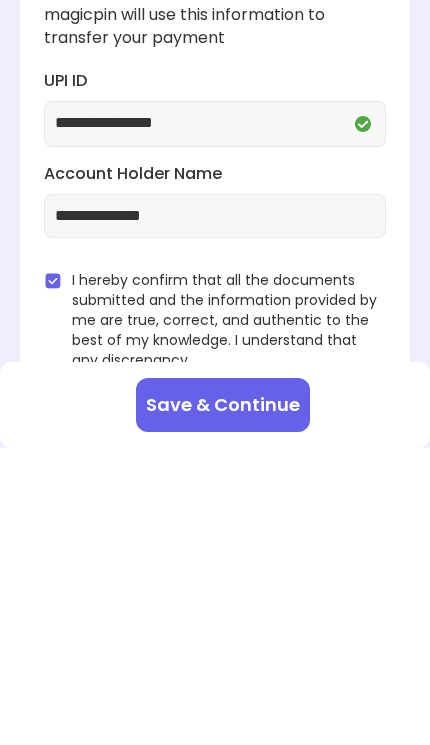 click on "Save & Continue" at bounding box center [223, 702] 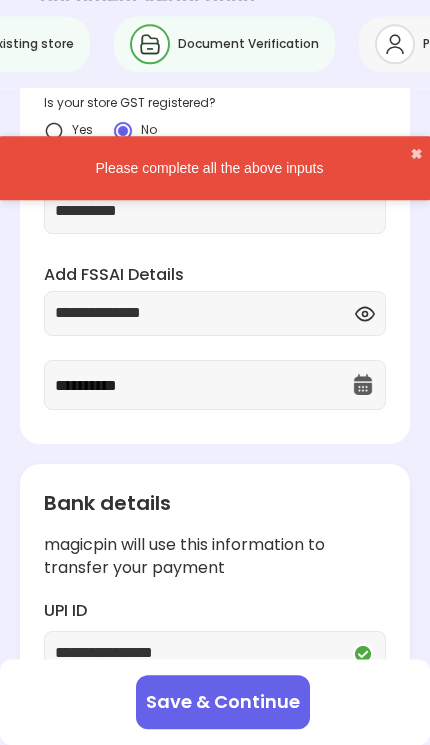 scroll, scrollTop: 0, scrollLeft: 0, axis: both 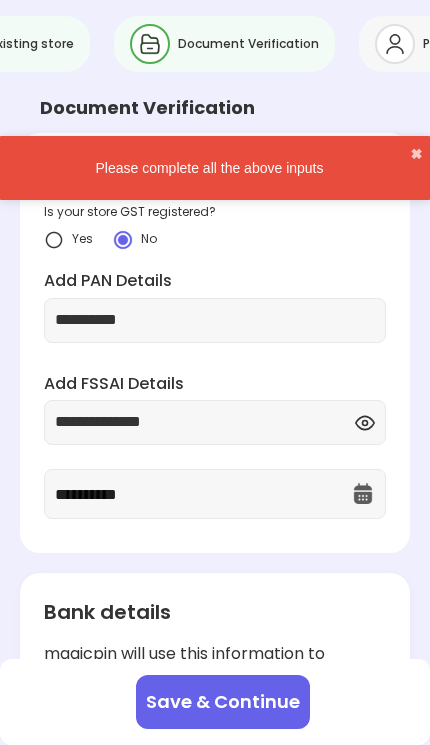 click on "Please complete all the above inputs" at bounding box center (209, 168) 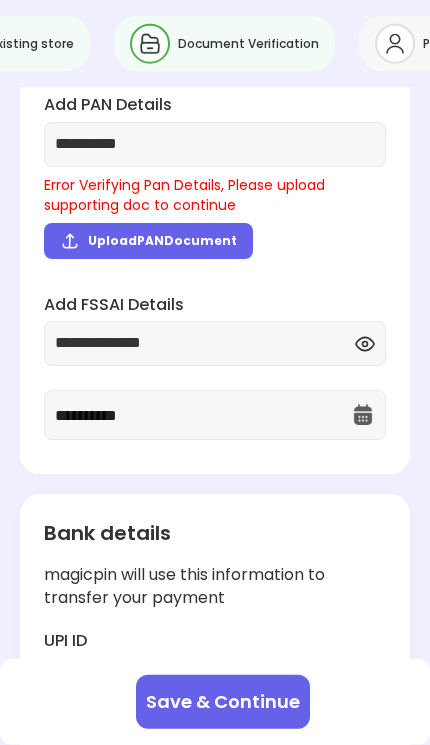 scroll, scrollTop: 175, scrollLeft: 0, axis: vertical 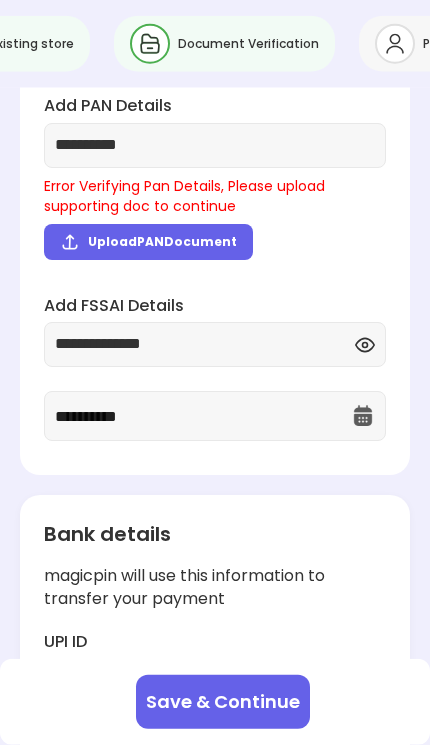 click at bounding box center [70, 242] 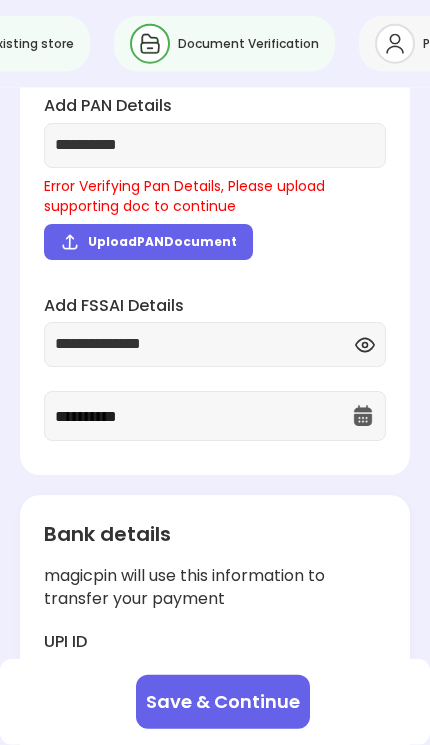 scroll, scrollTop: 176, scrollLeft: 0, axis: vertical 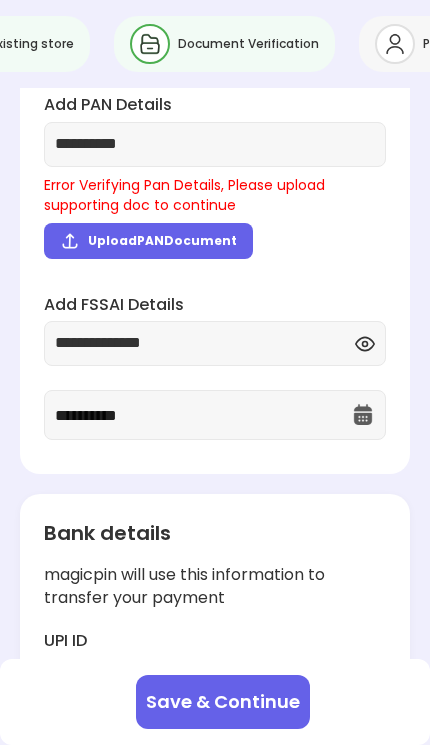 click on "Upload  PAN  Document" at bounding box center [162, 240] 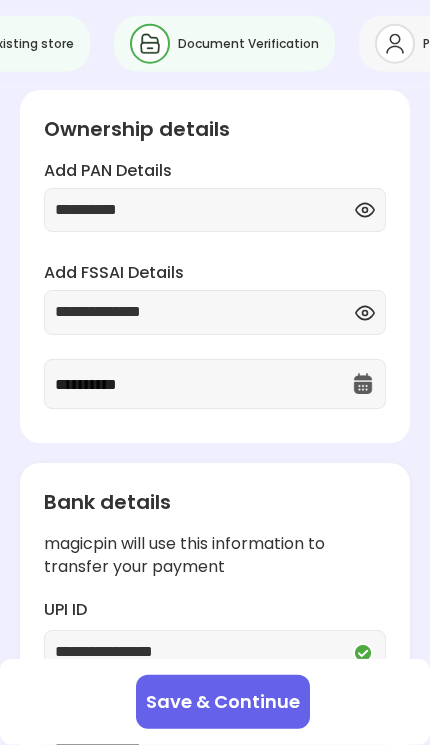 scroll, scrollTop: 50, scrollLeft: 0, axis: vertical 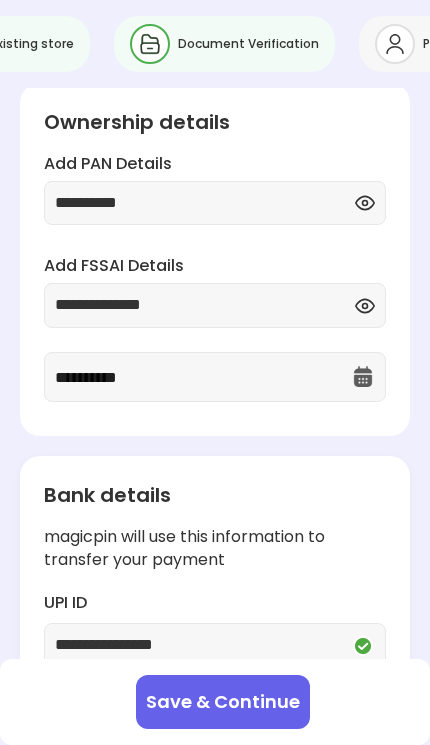 click on "Save & Continue" at bounding box center (223, 702) 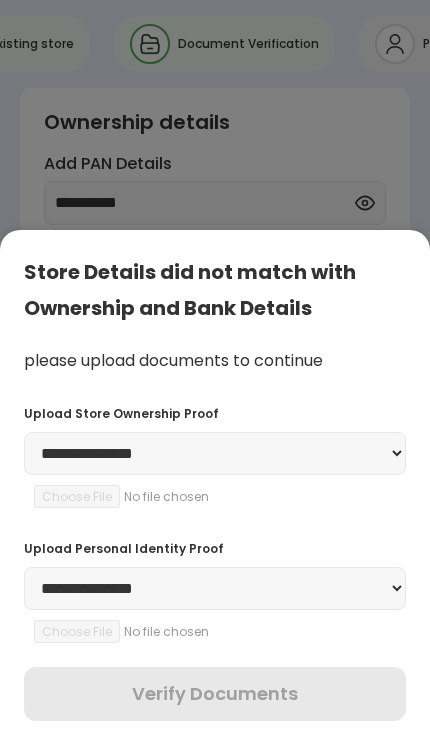 click on "**********" at bounding box center (215, 453) 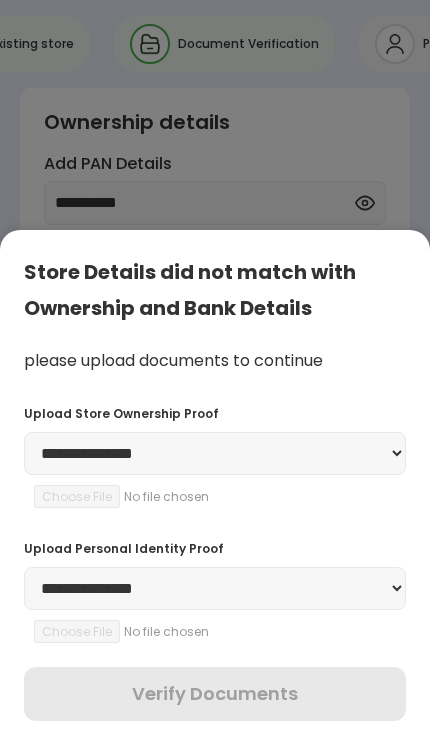 select on "**********" 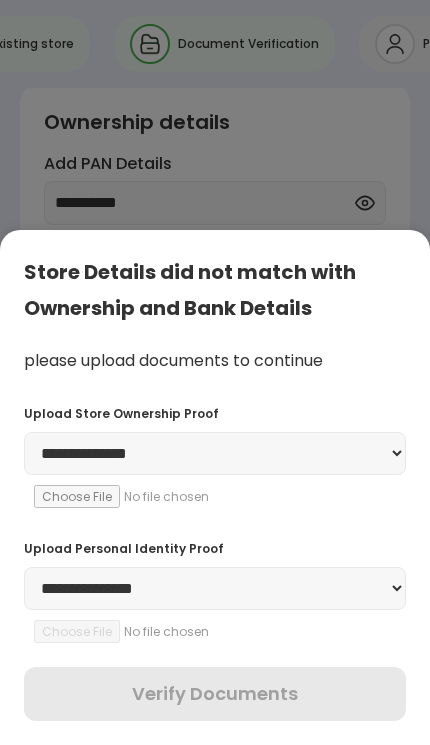 click at bounding box center [170, 496] 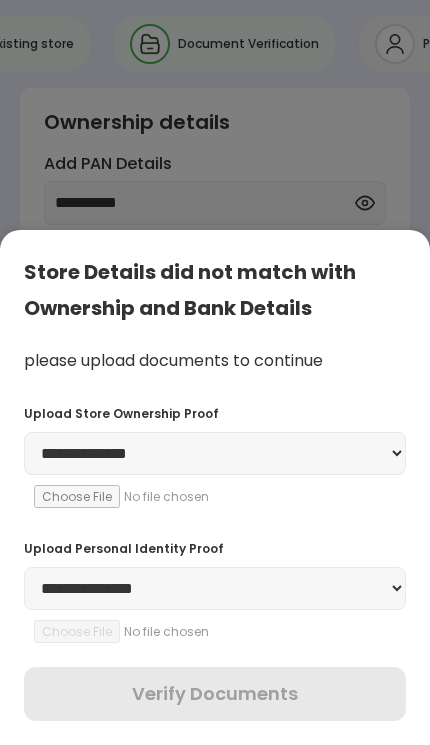 type on "**********" 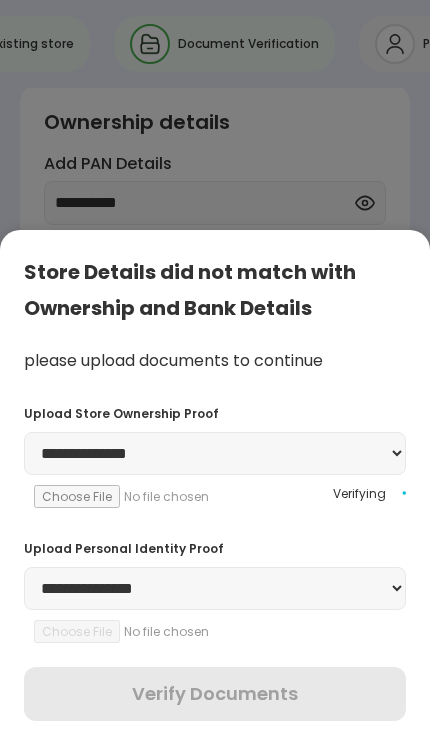 click on "**********" at bounding box center [215, 588] 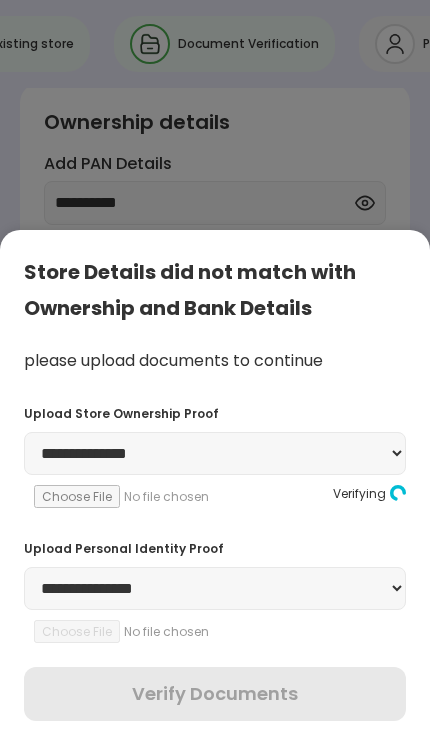 select on "********" 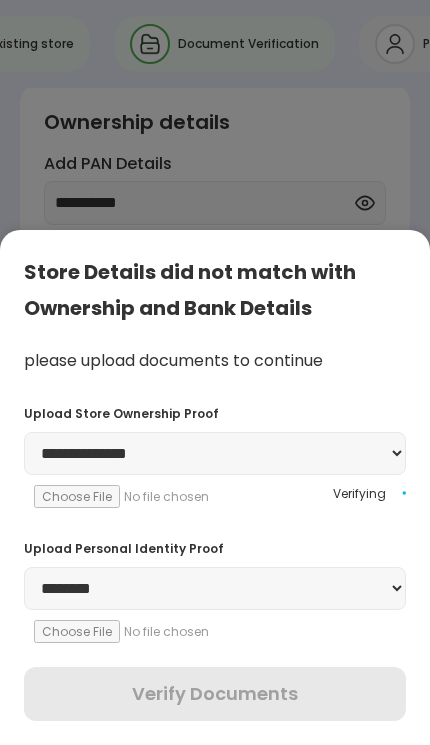 click at bounding box center [170, 631] 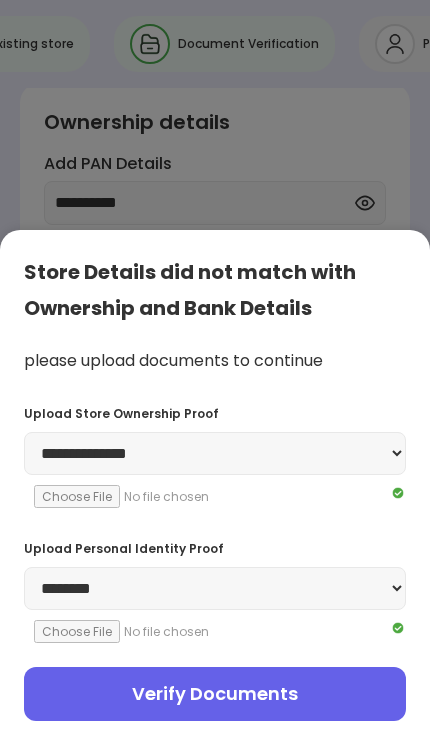 click on "Verify Documents" at bounding box center (215, 694) 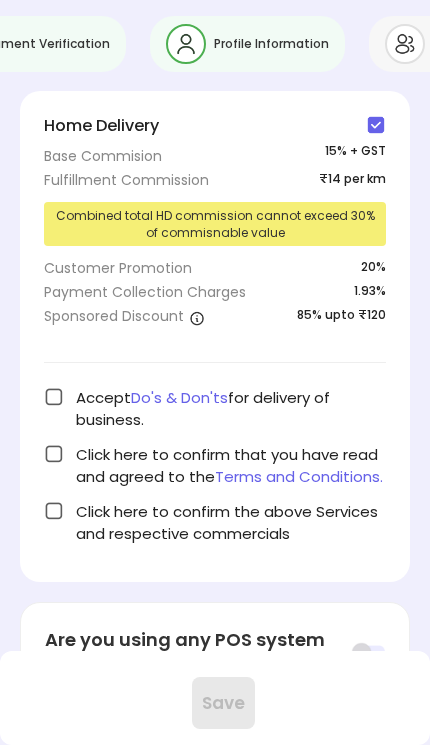 scroll, scrollTop: 0, scrollLeft: 404, axis: horizontal 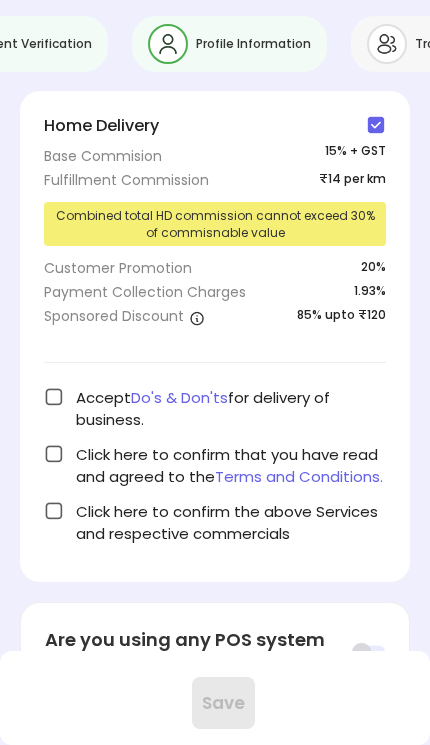 click at bounding box center [54, 397] 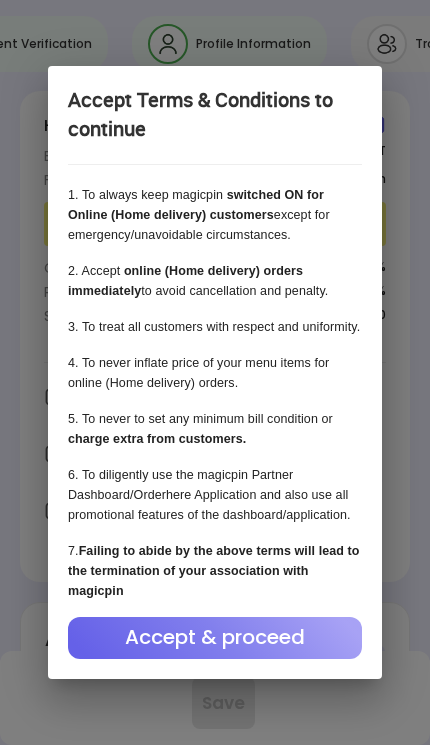 click on "Accept & proceed" at bounding box center [215, 638] 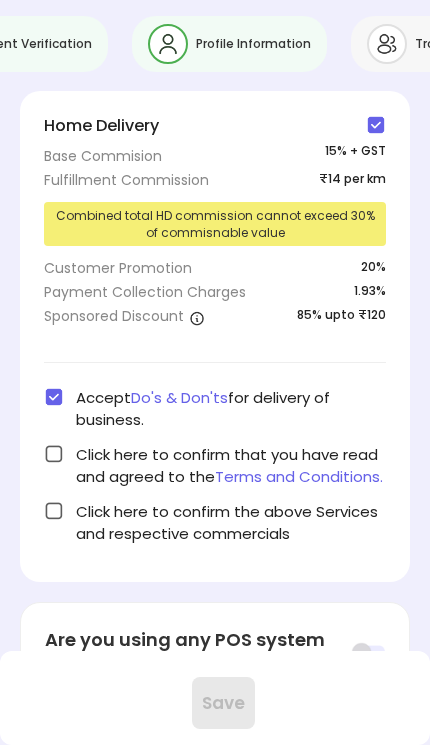click at bounding box center [54, 454] 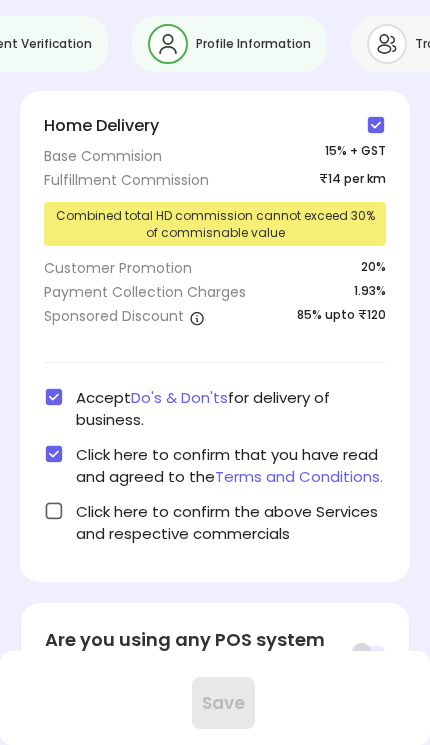 click at bounding box center (54, 511) 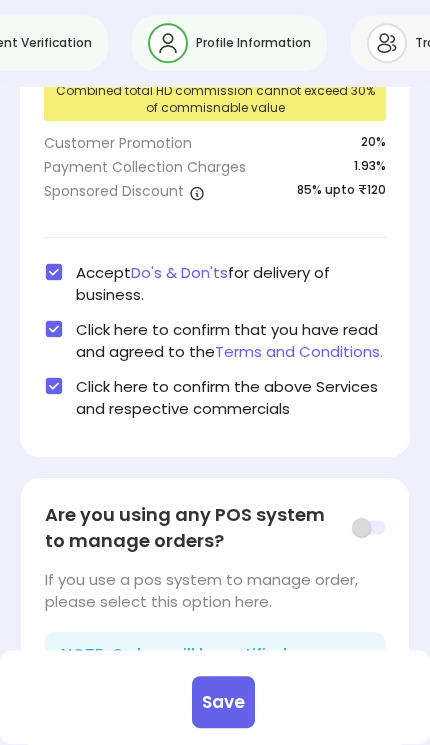 scroll, scrollTop: 173, scrollLeft: 0, axis: vertical 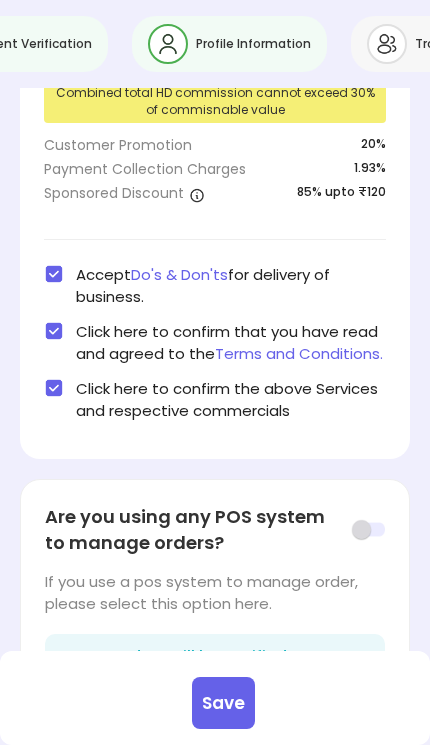 click on "Save" at bounding box center [223, 703] 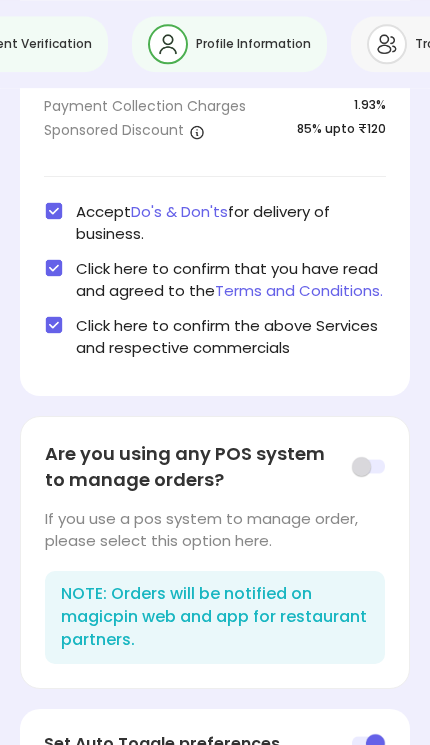 scroll, scrollTop: 346, scrollLeft: 0, axis: vertical 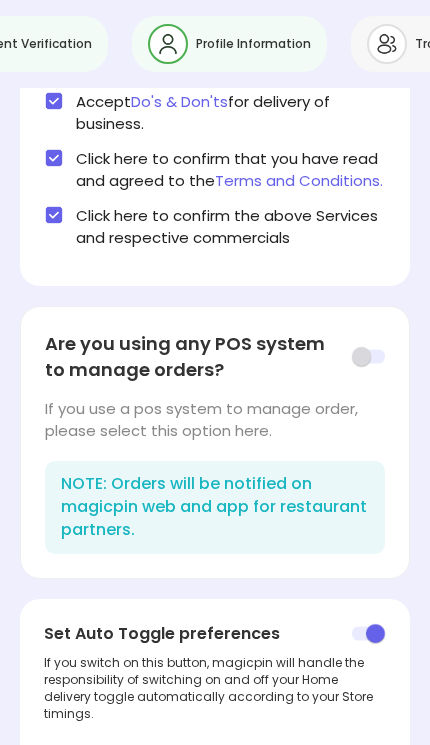 click on "Confirm" at bounding box center [215, 790] 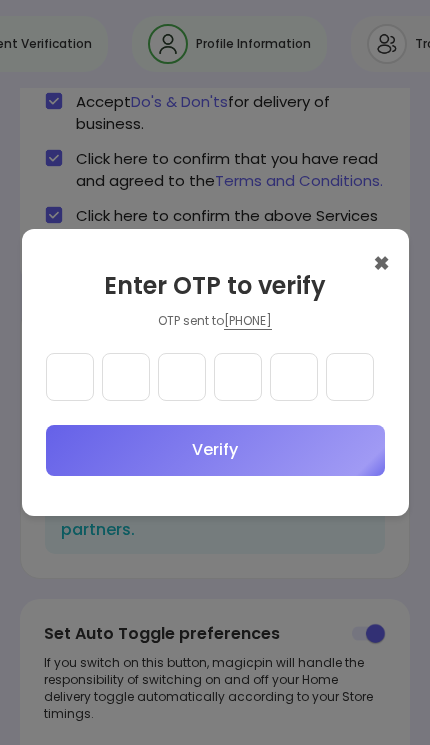 click at bounding box center (70, 377) 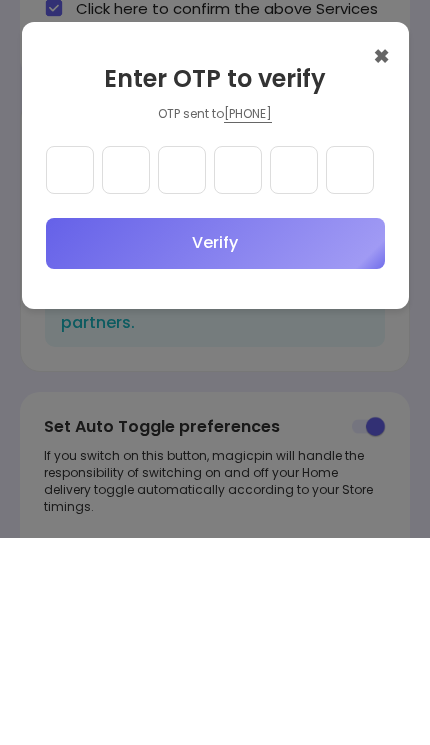 type on "*" 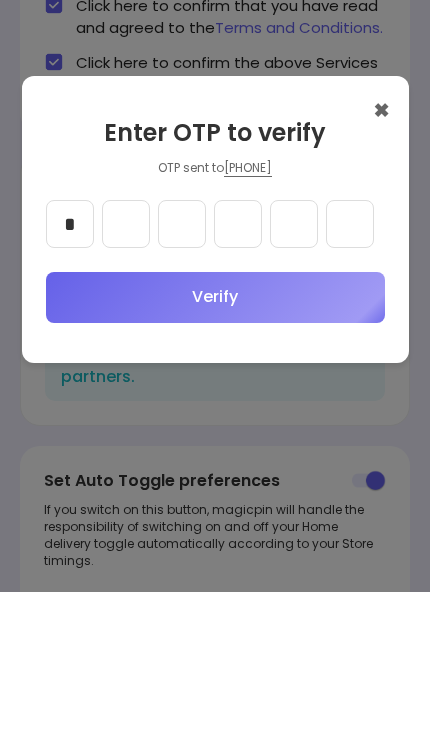 type on "*" 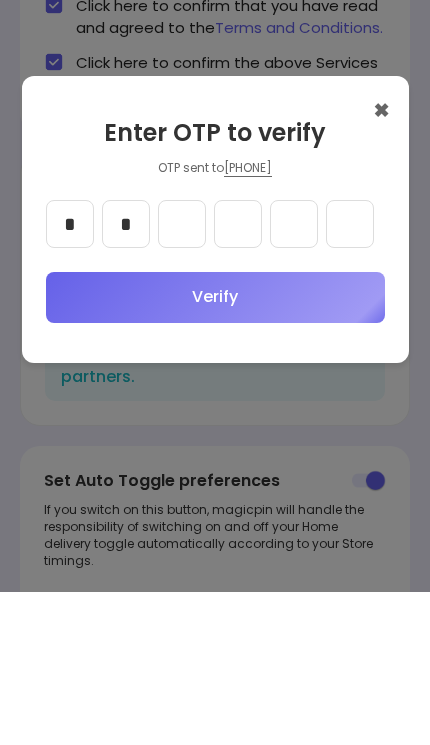type on "*" 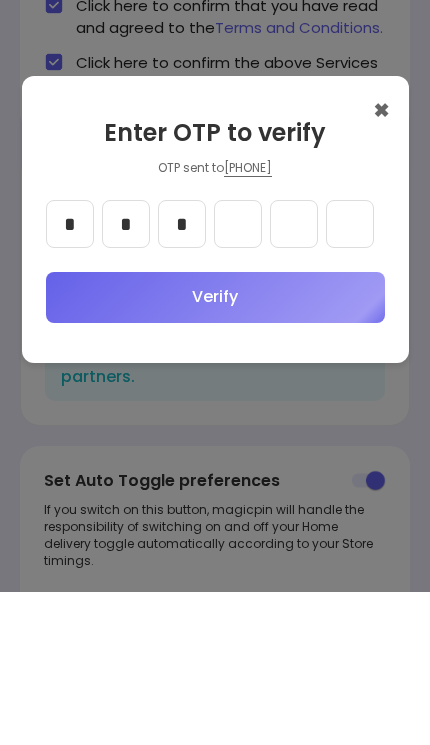 type on "*" 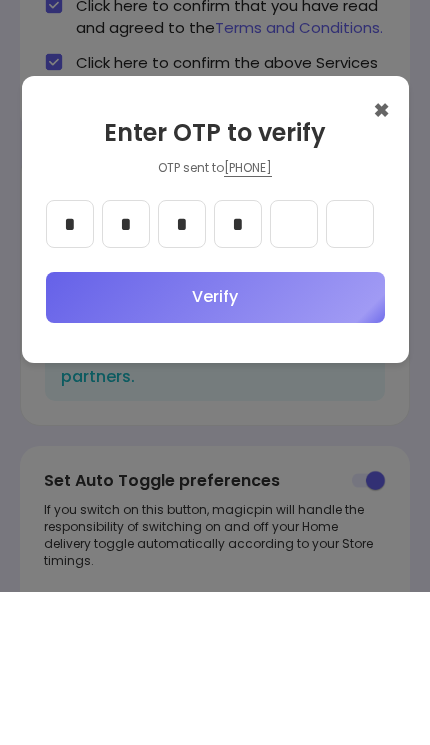 type on "*" 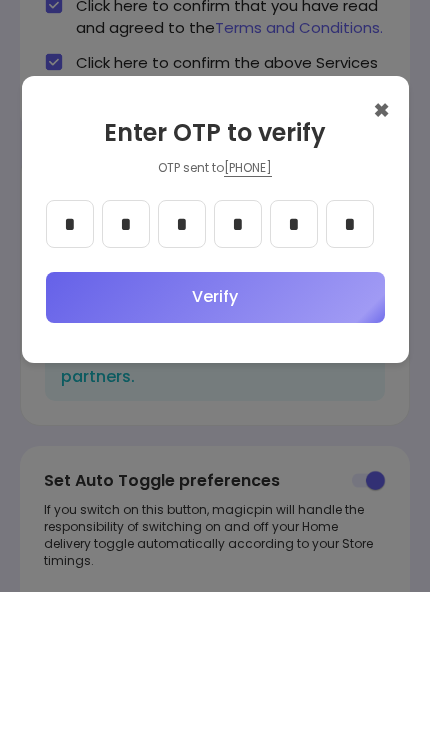 type on "*" 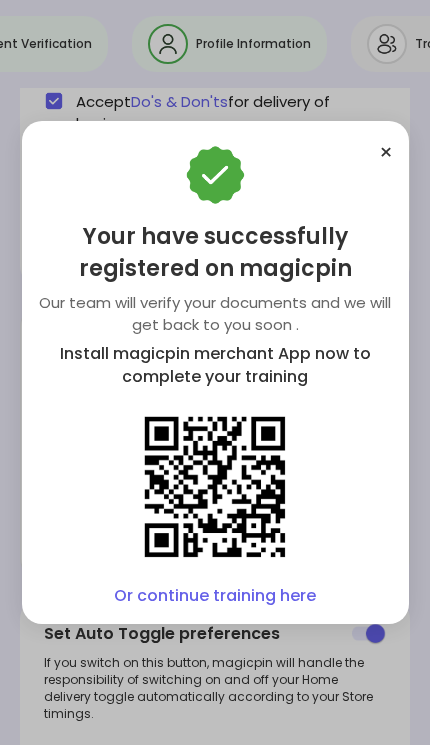click at bounding box center (215, 487) 